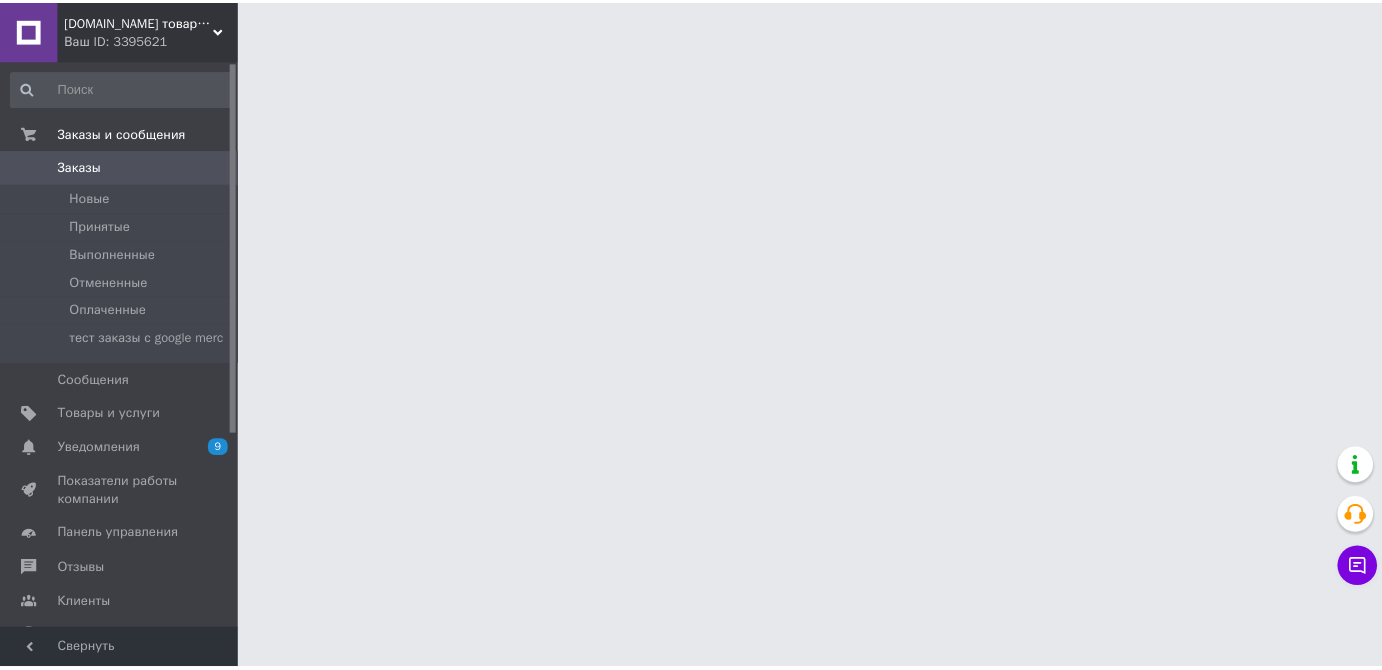 scroll, scrollTop: 0, scrollLeft: 0, axis: both 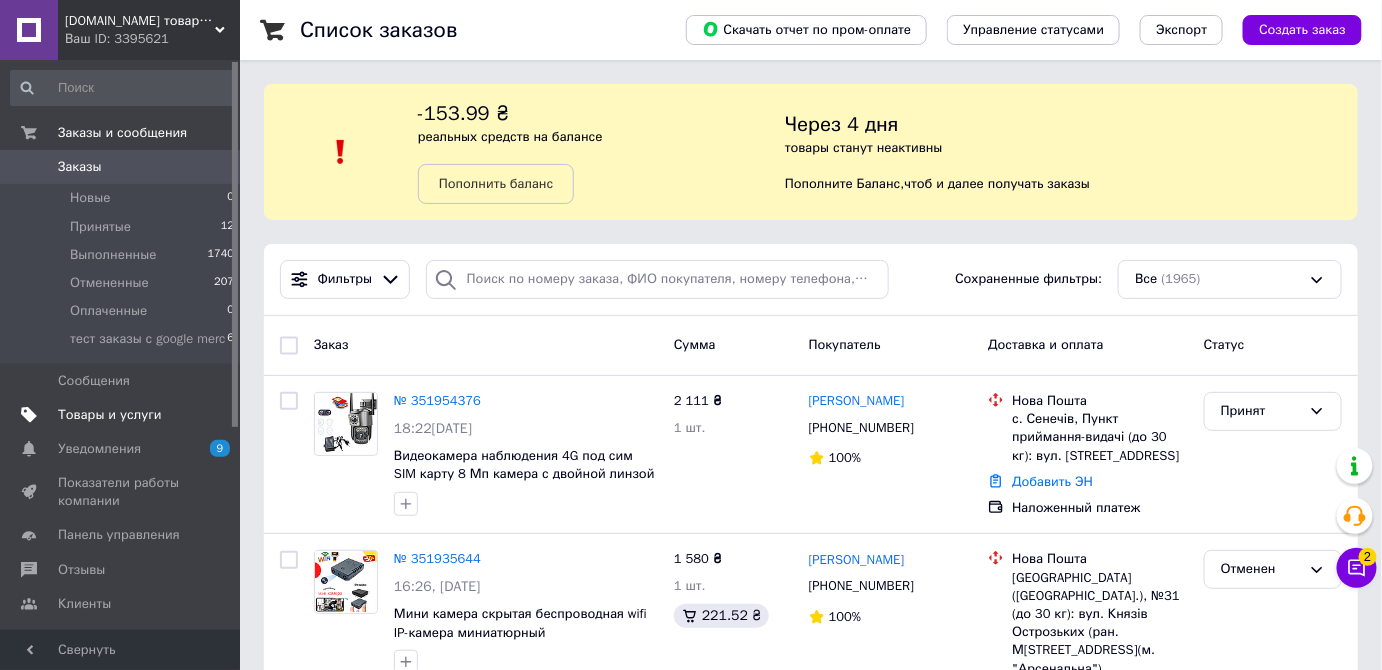 click on "Товары и услуги" at bounding box center (110, 415) 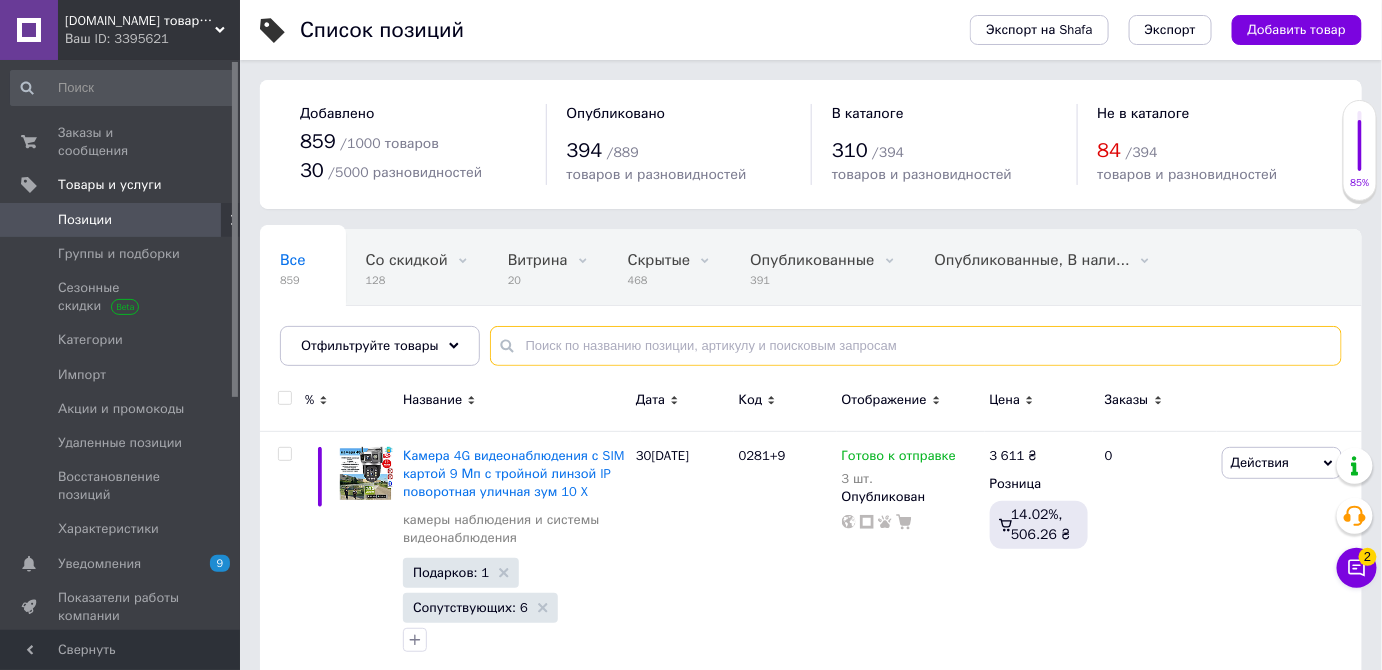 click at bounding box center (916, 346) 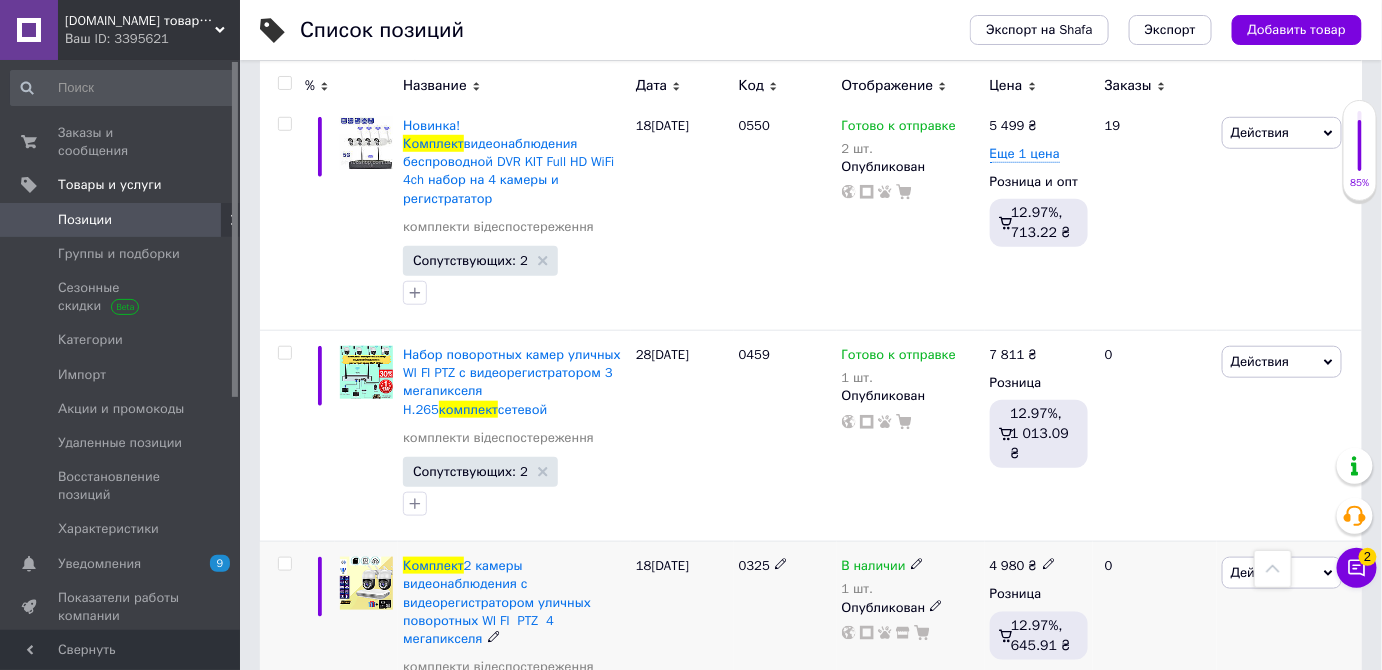 scroll, scrollTop: 5545, scrollLeft: 0, axis: vertical 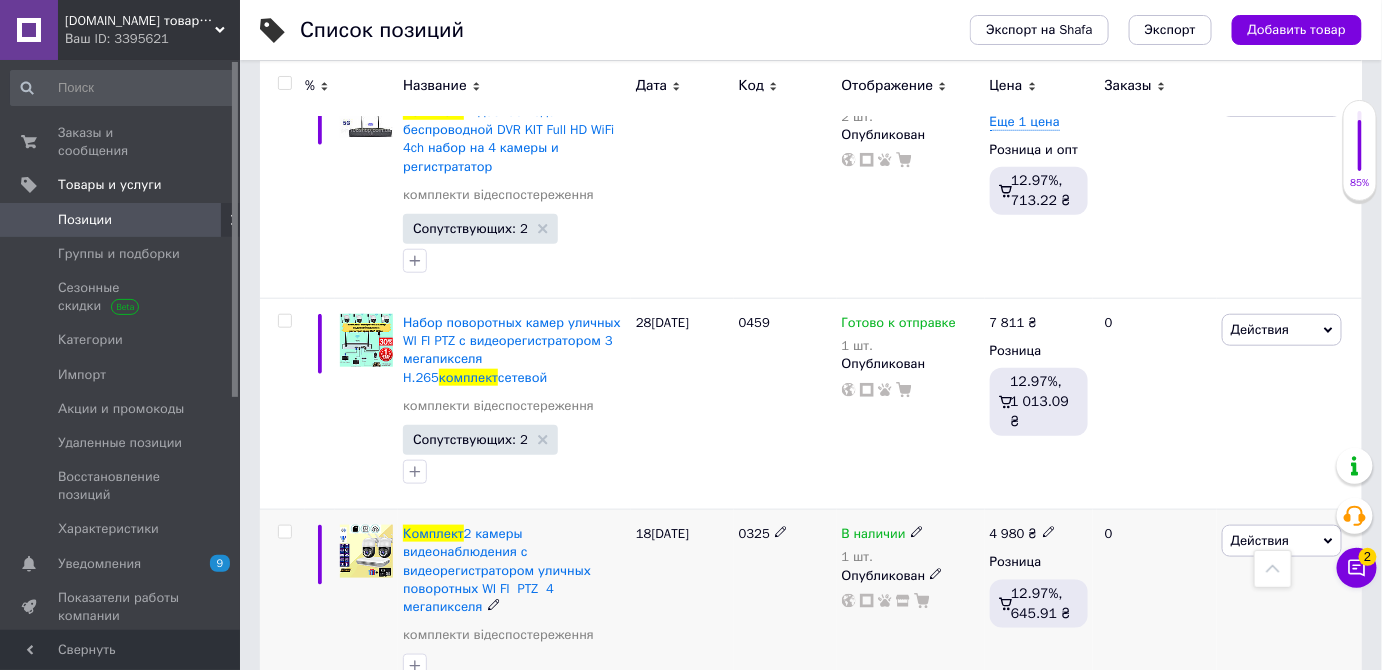 type on "комплект" 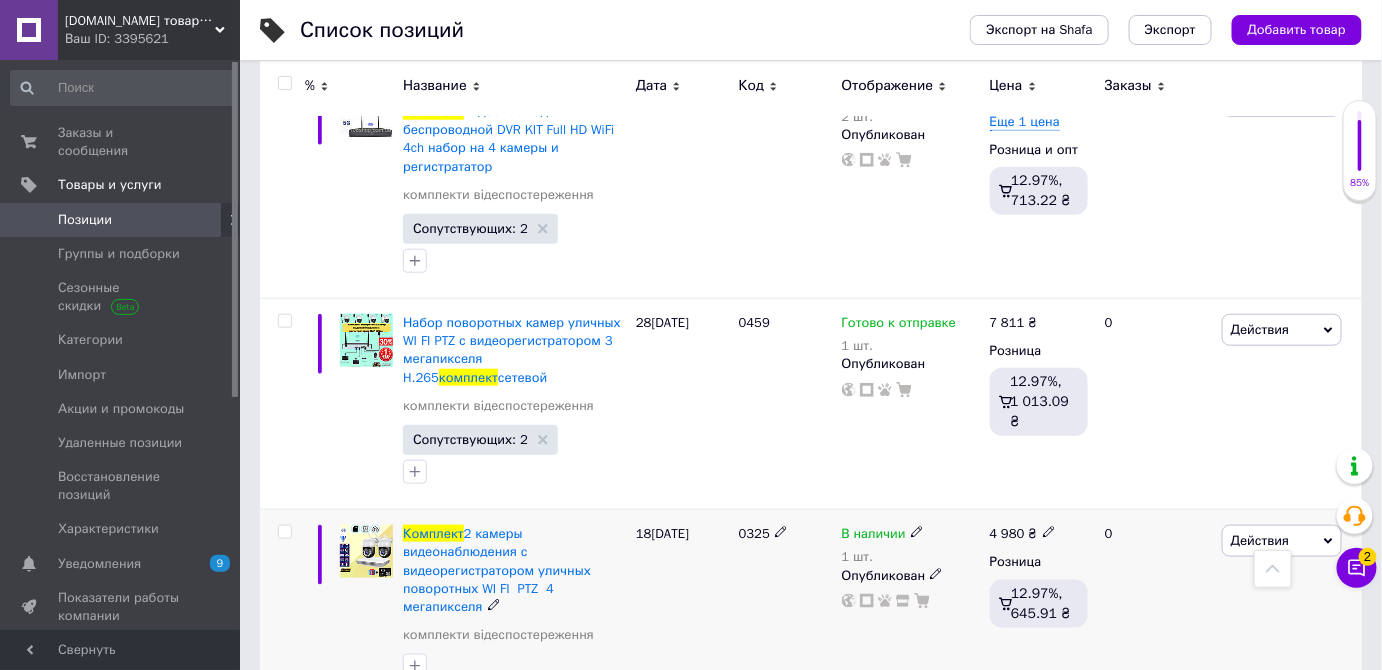 click 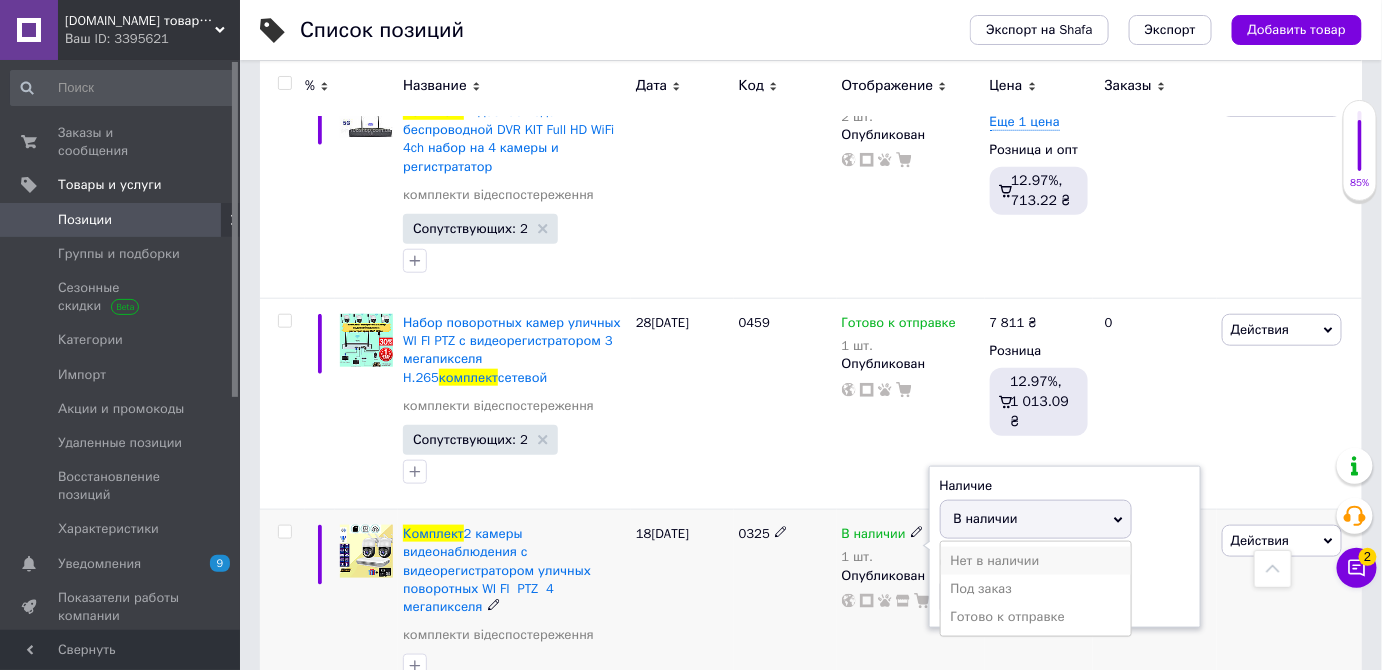 click on "Нет в наличии" at bounding box center [1036, 561] 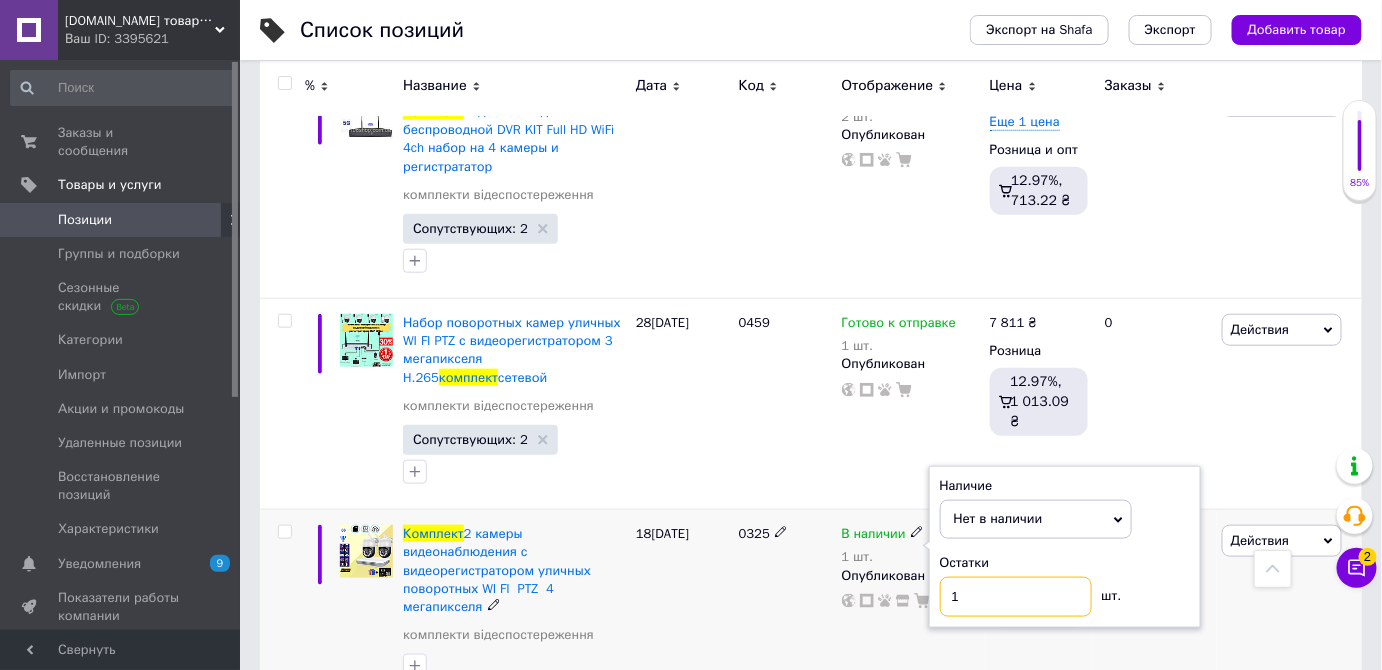 drag, startPoint x: 911, startPoint y: 467, endPoint x: 891, endPoint y: 464, distance: 20.22375 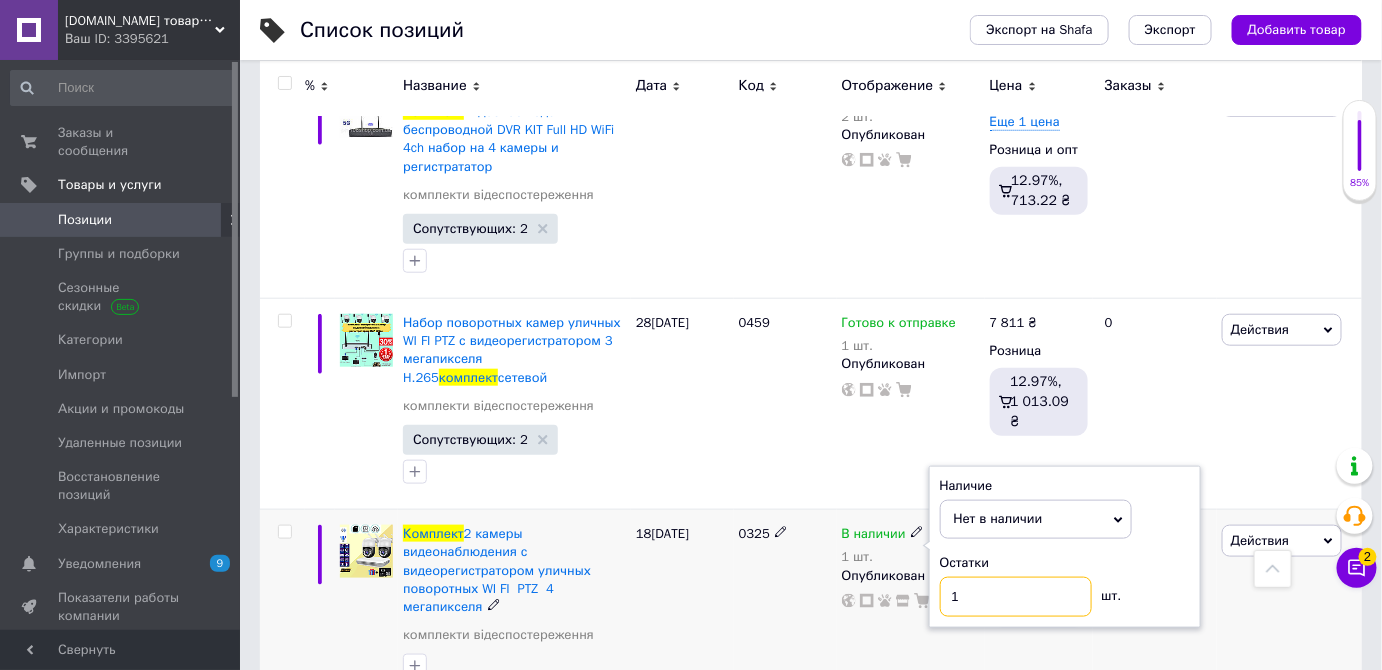click on "В наличии 1 шт. Наличие Нет в наличии В наличии Под заказ Готово к отправке Остатки 1 шт. Опубликован" at bounding box center (911, 567) 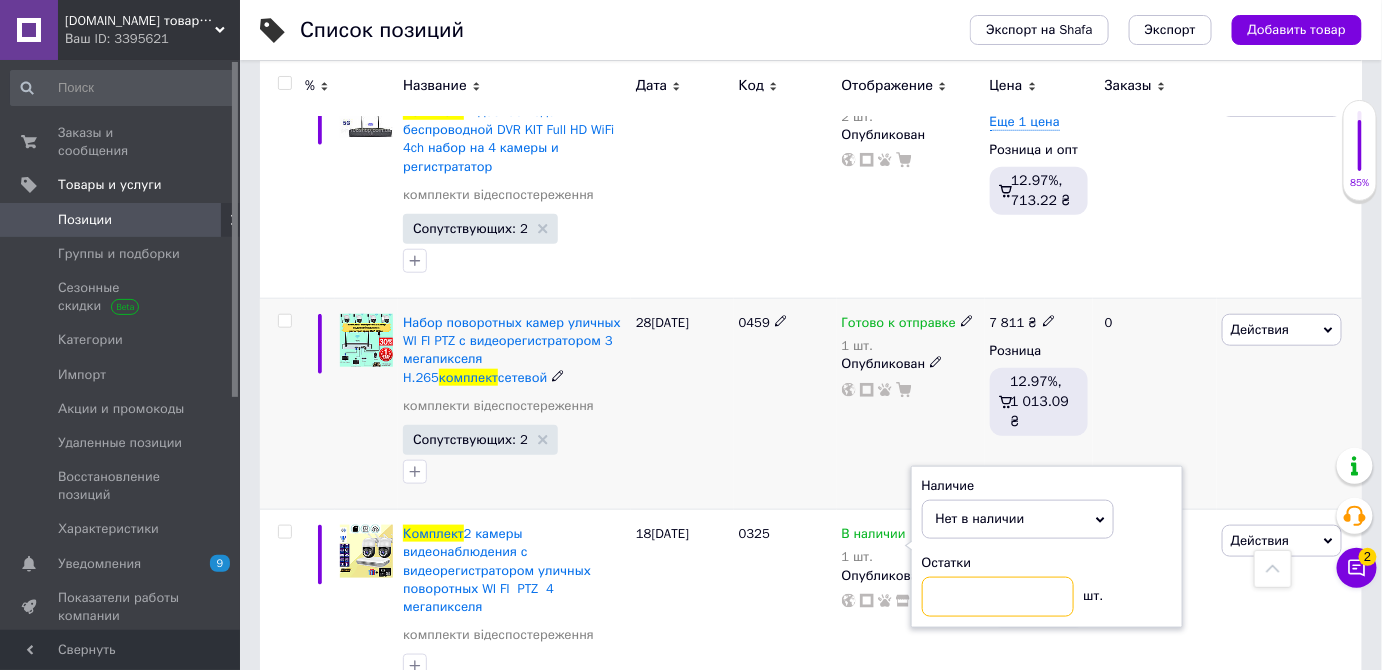type 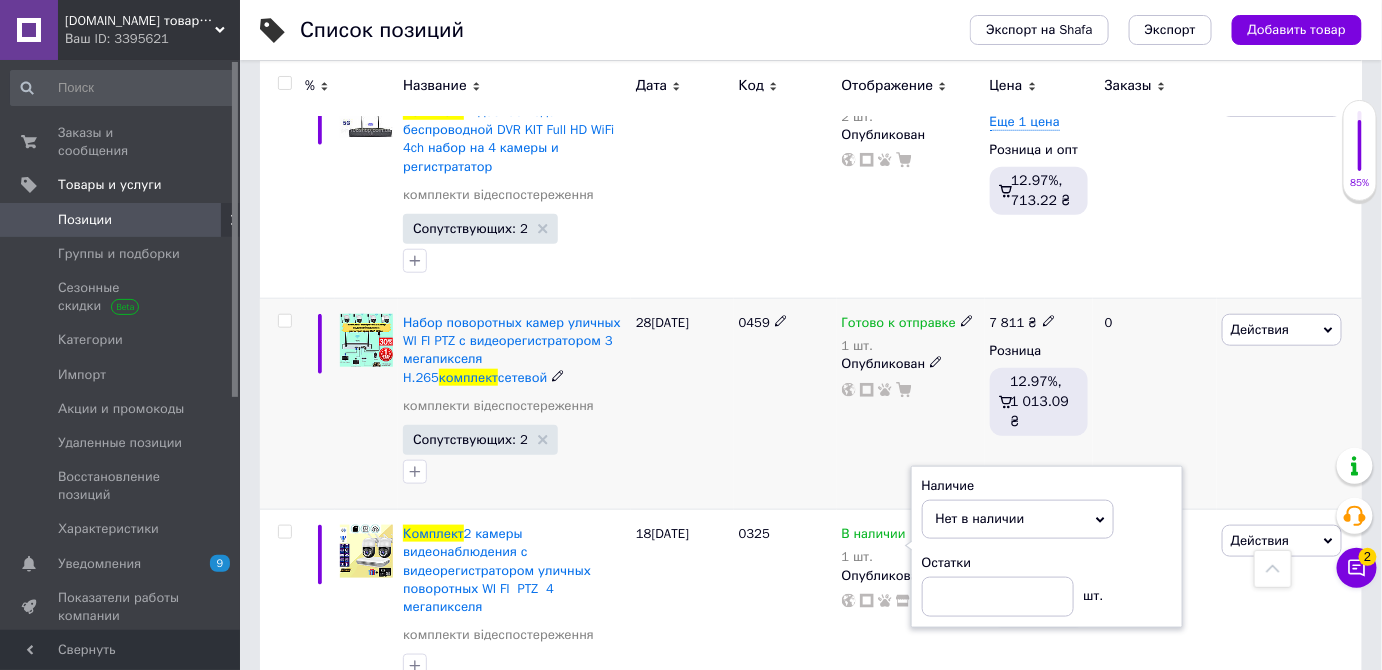 click on "28[DATE]" at bounding box center (682, 404) 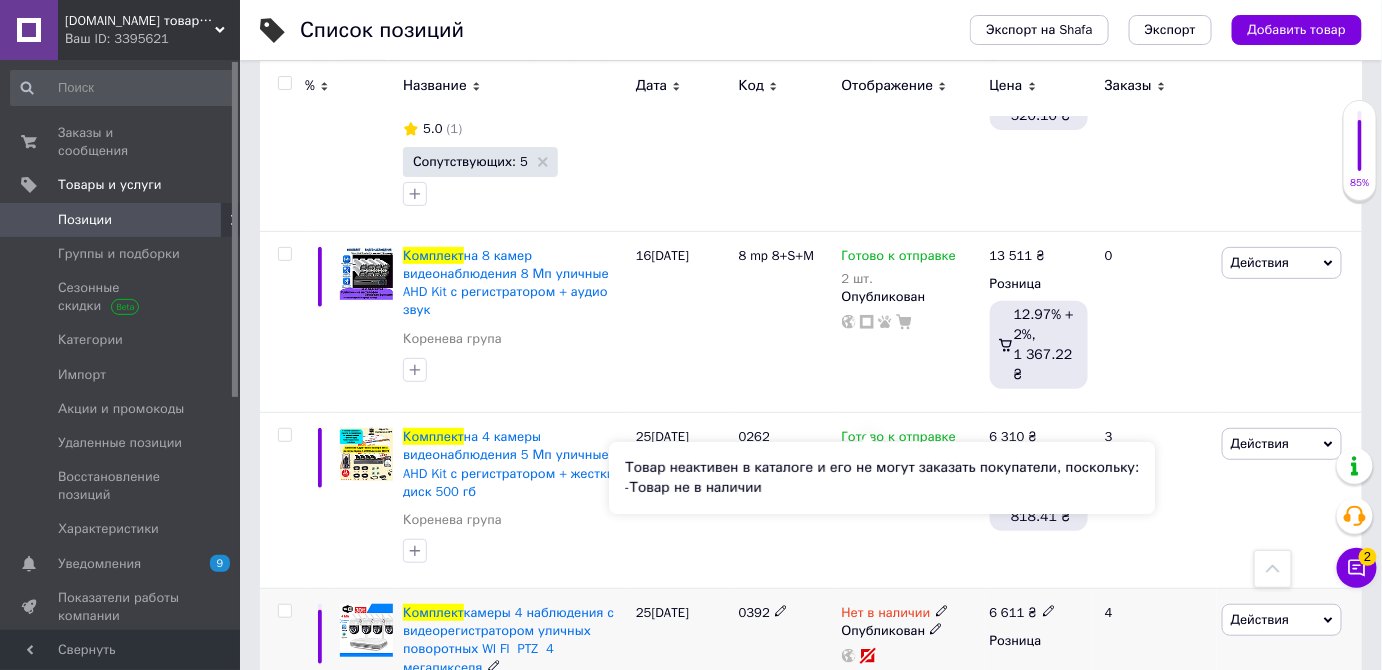 scroll, scrollTop: 7727, scrollLeft: 0, axis: vertical 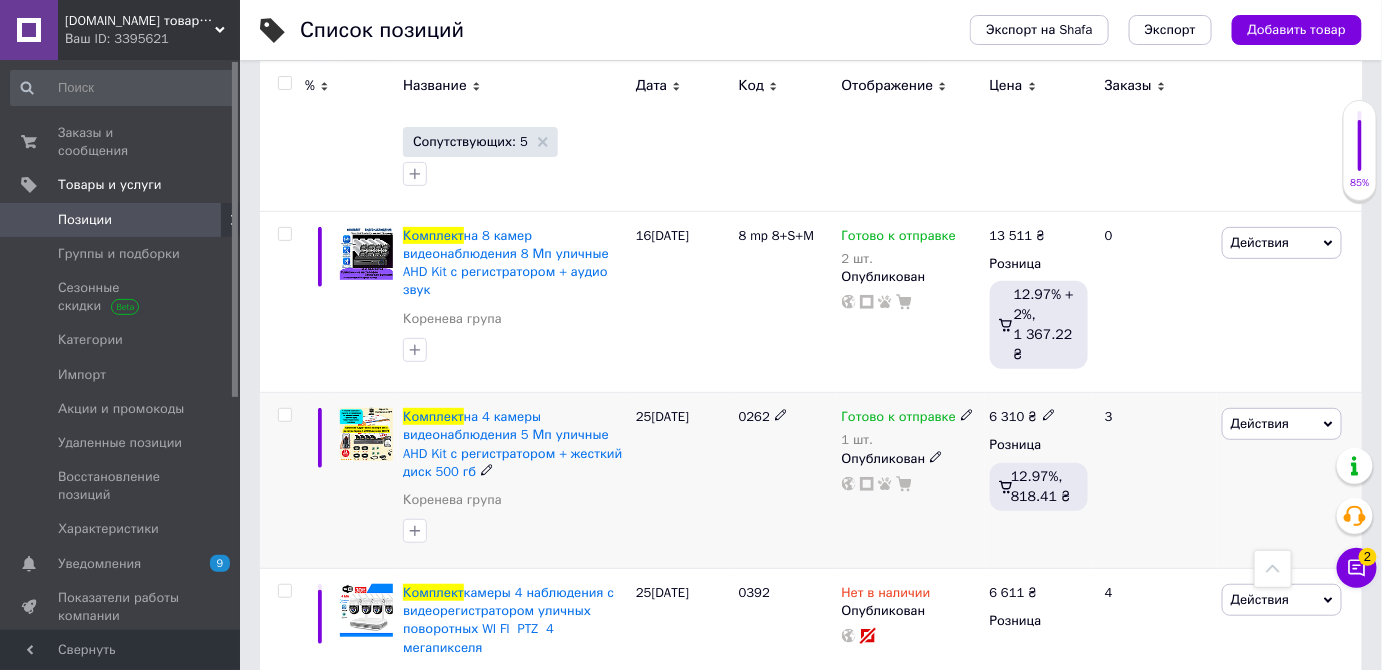 click at bounding box center (967, 414) 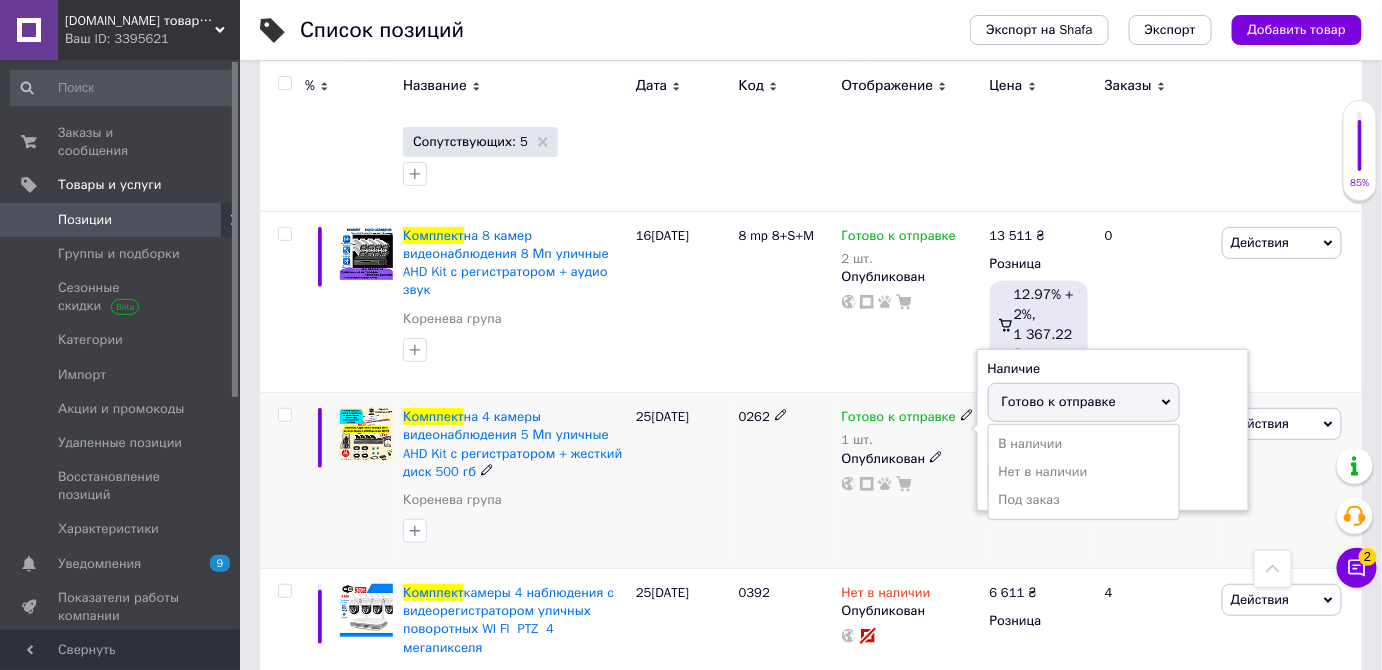 click on "Нет в наличии" at bounding box center [1084, 472] 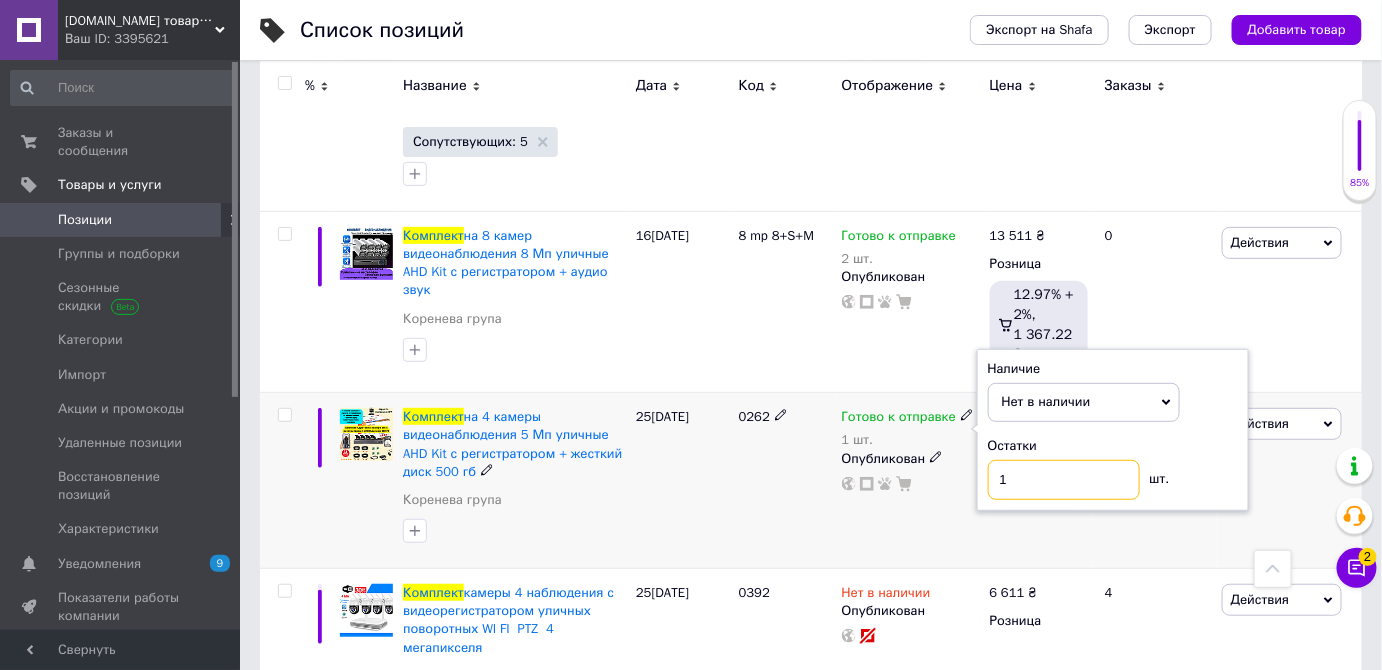 drag, startPoint x: 1022, startPoint y: 246, endPoint x: 953, endPoint y: 246, distance: 69 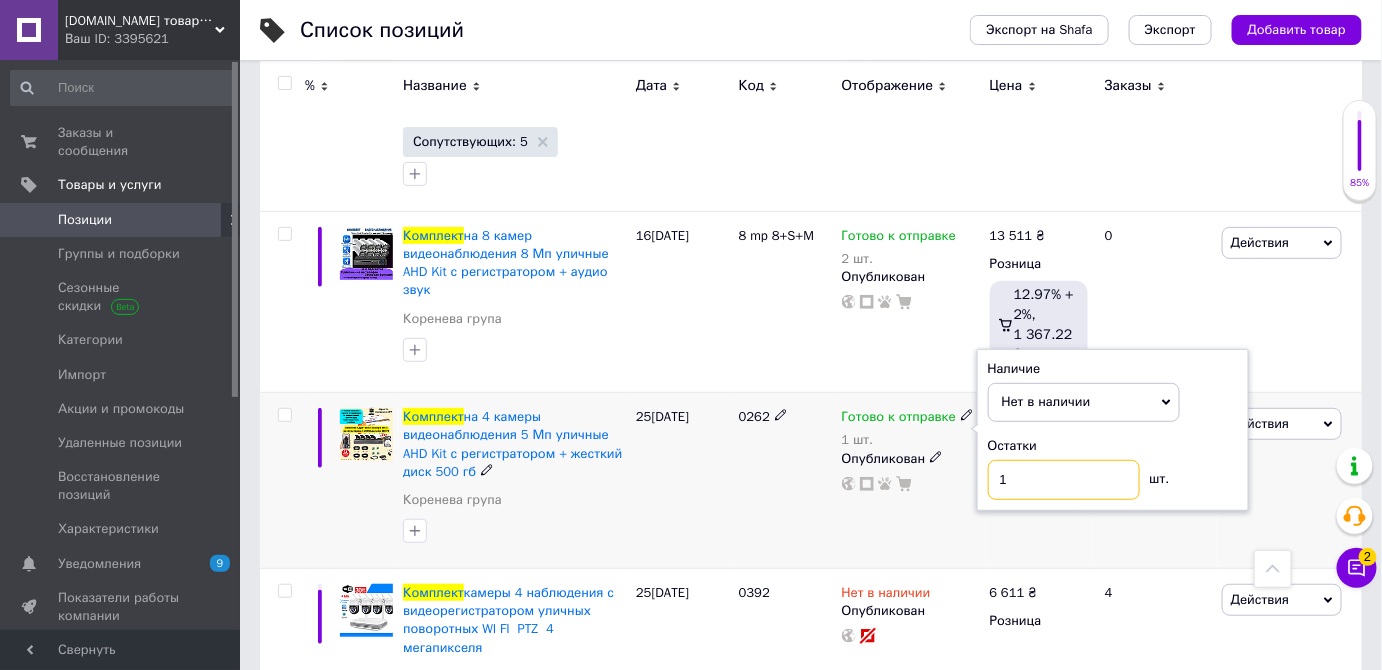 click on "Готово к отправке 1 шт. Наличие Нет в наличии В наличии Под заказ Готово к отправке Остатки 1 шт. Опубликован" at bounding box center (911, 450) 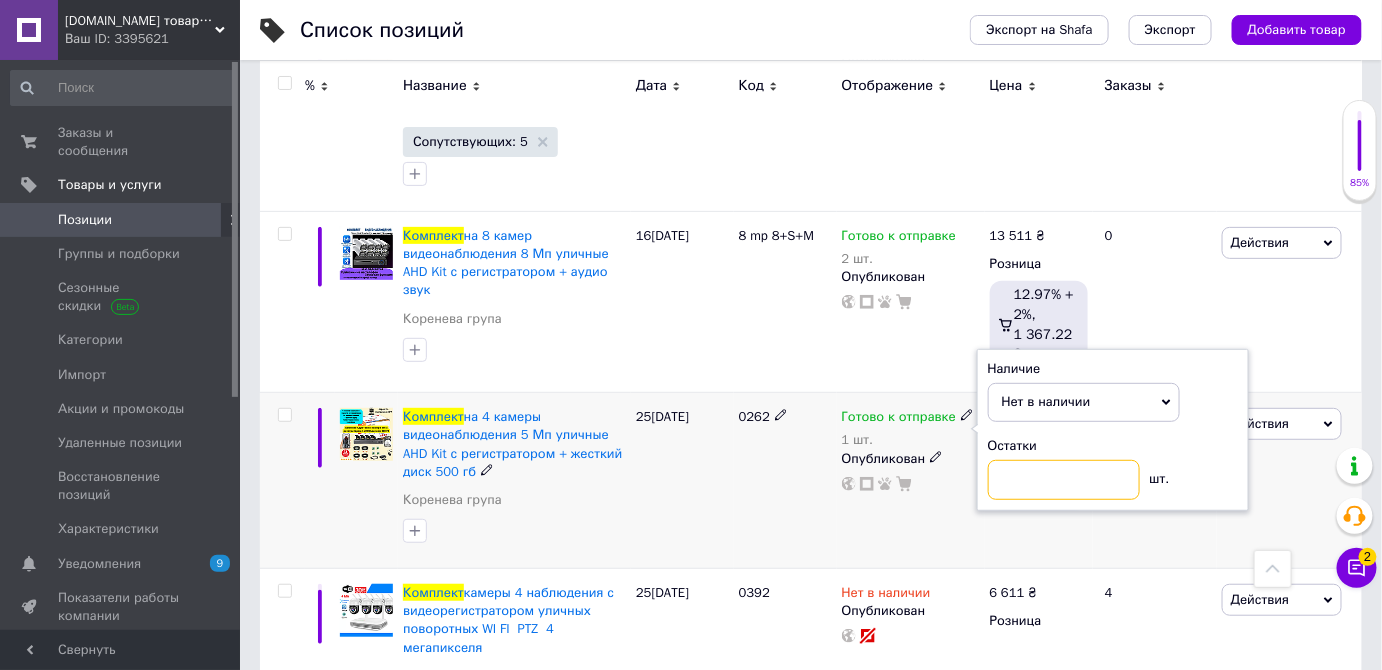type 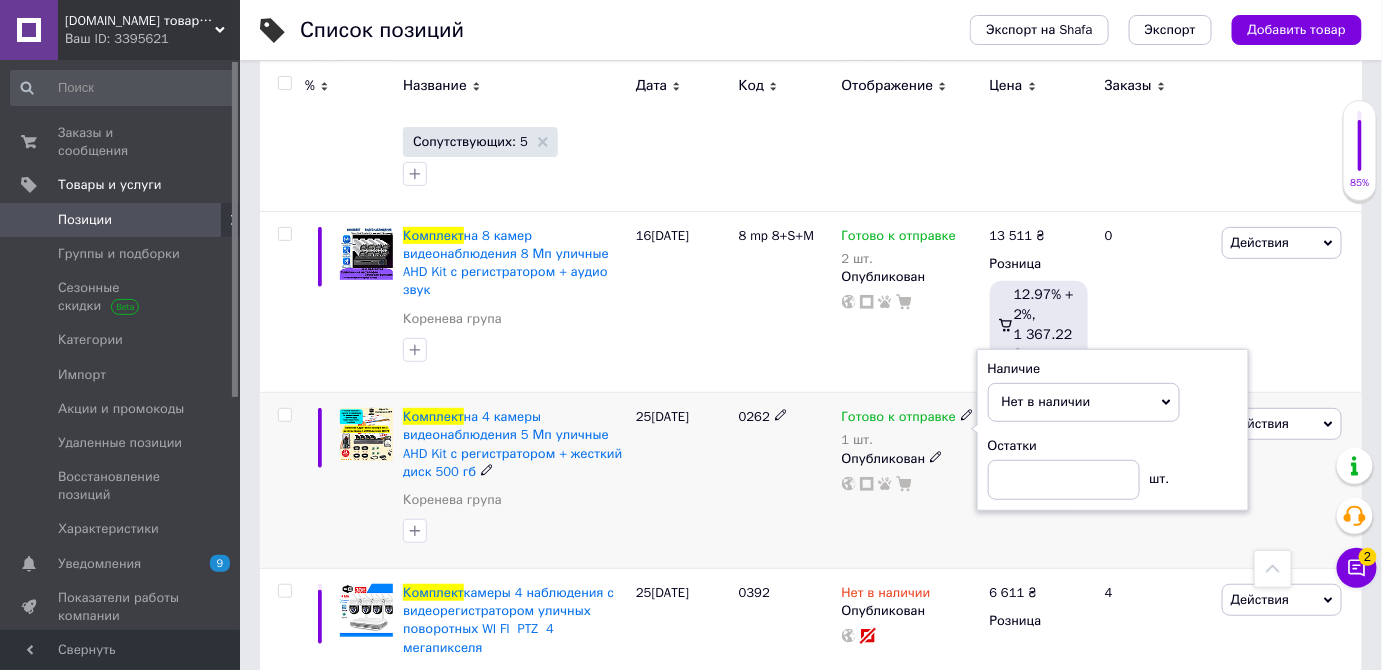 click on "0262" at bounding box center [785, 481] 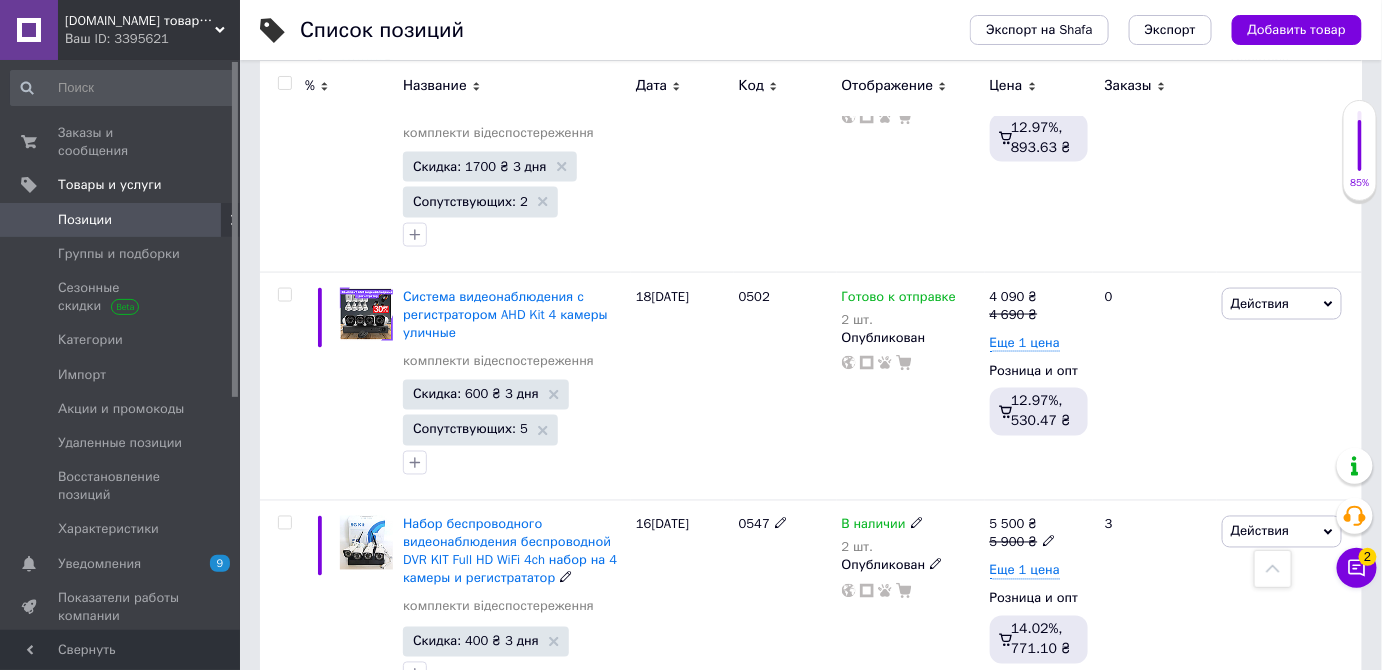 scroll, scrollTop: 7862, scrollLeft: 0, axis: vertical 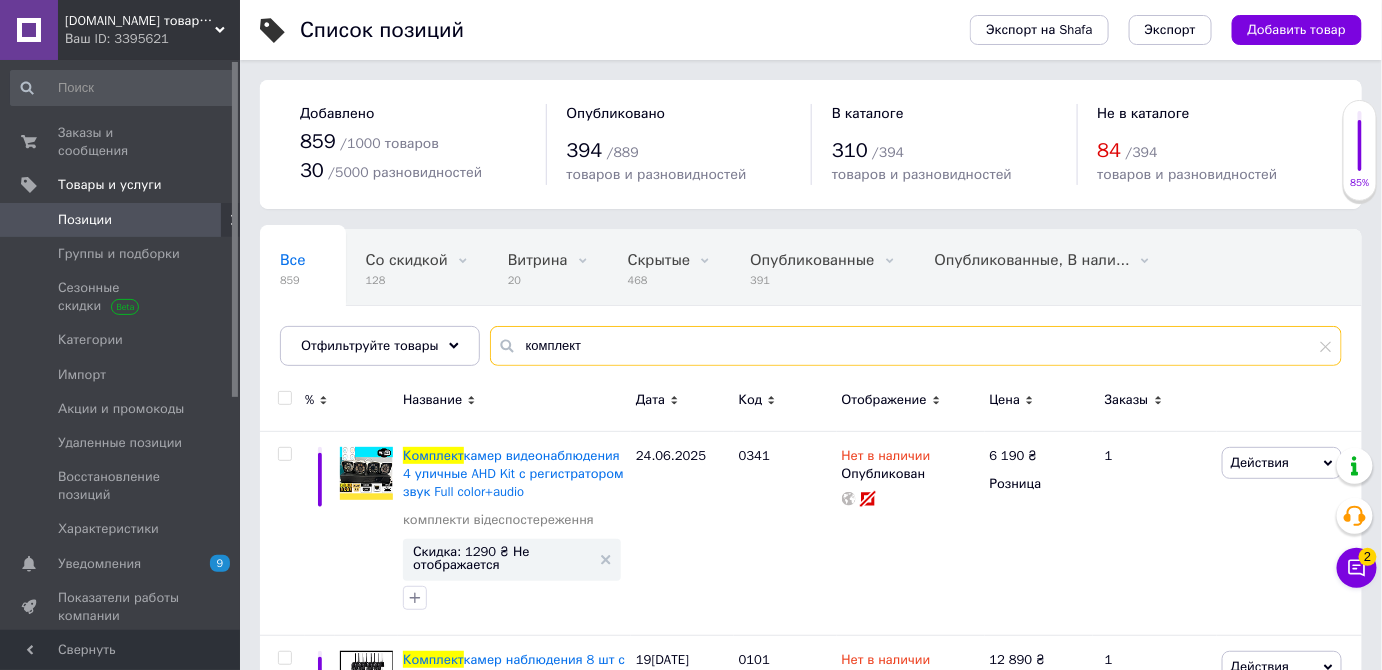 click on "комплект" at bounding box center [916, 346] 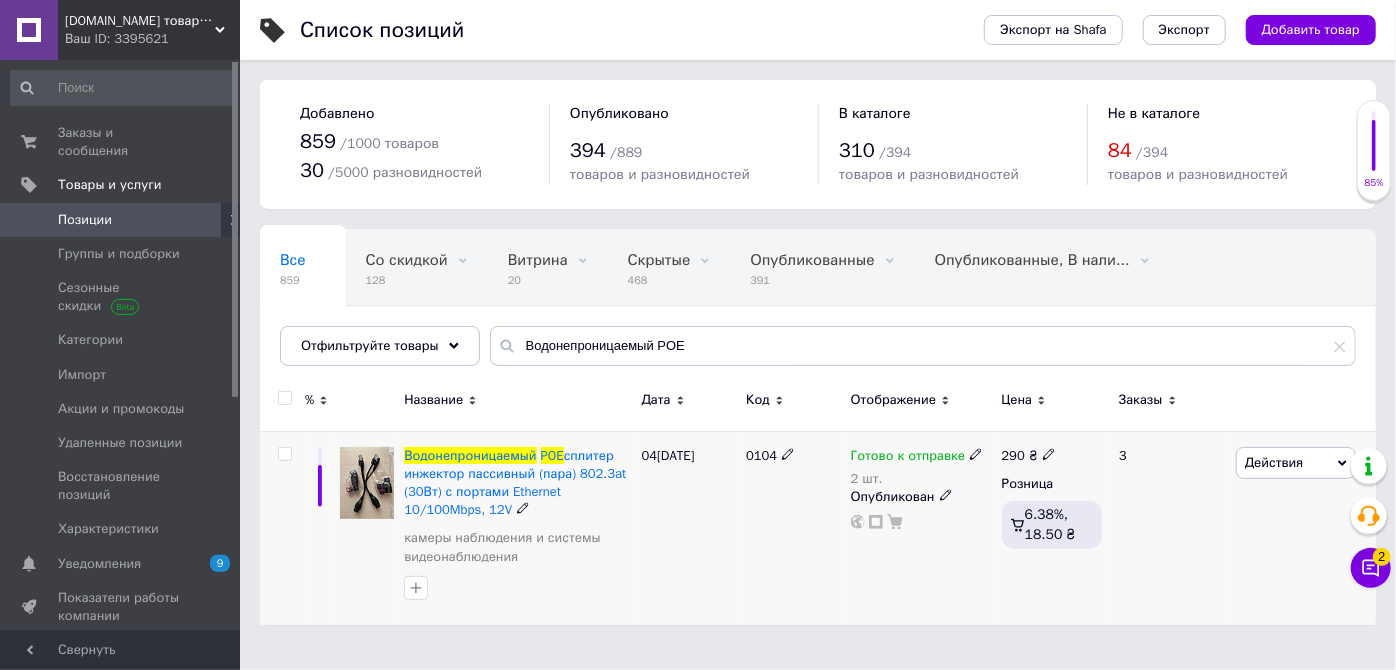 click on "Готово к отправке" at bounding box center [917, 456] 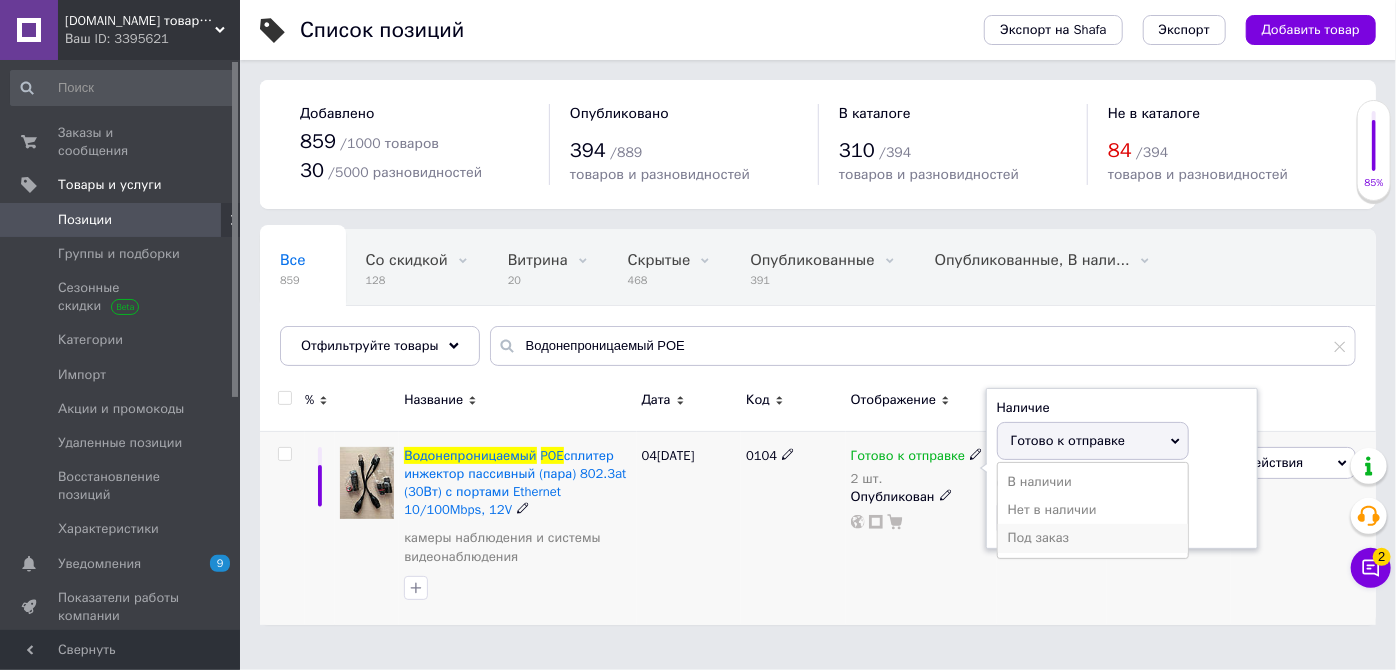 click on "Под заказ" at bounding box center [1093, 538] 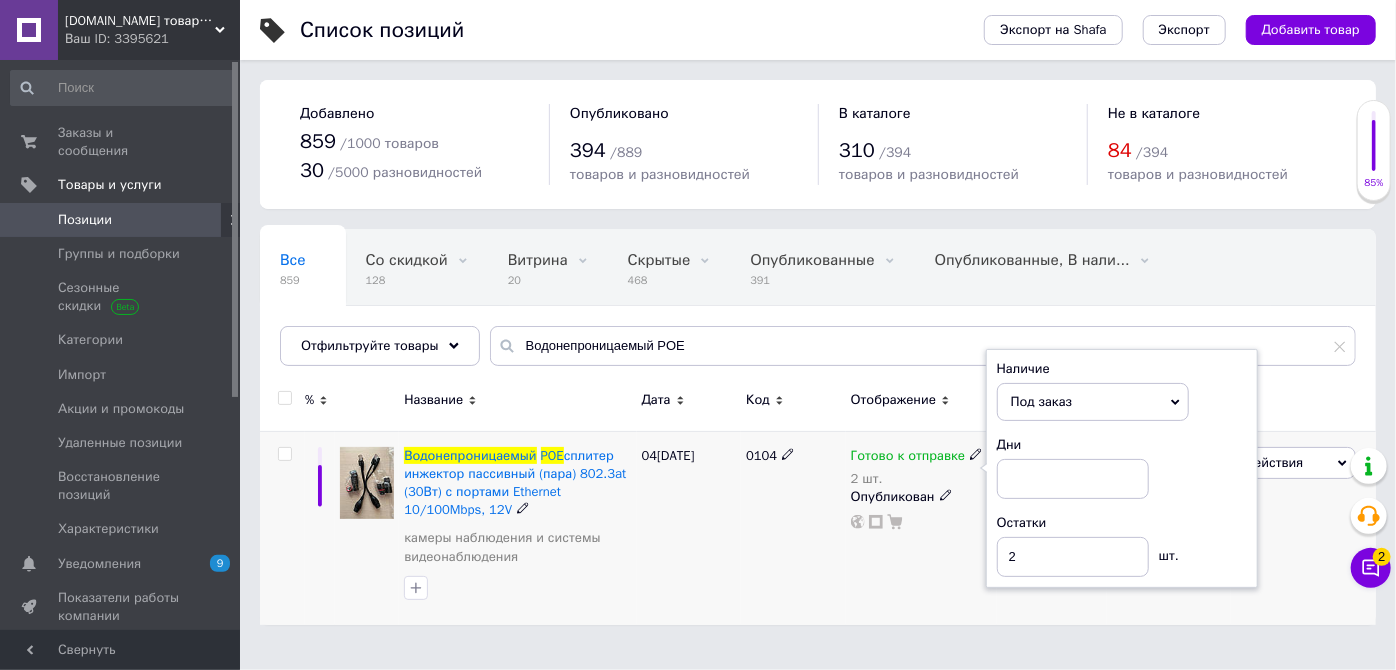 click on "0104" at bounding box center (793, 528) 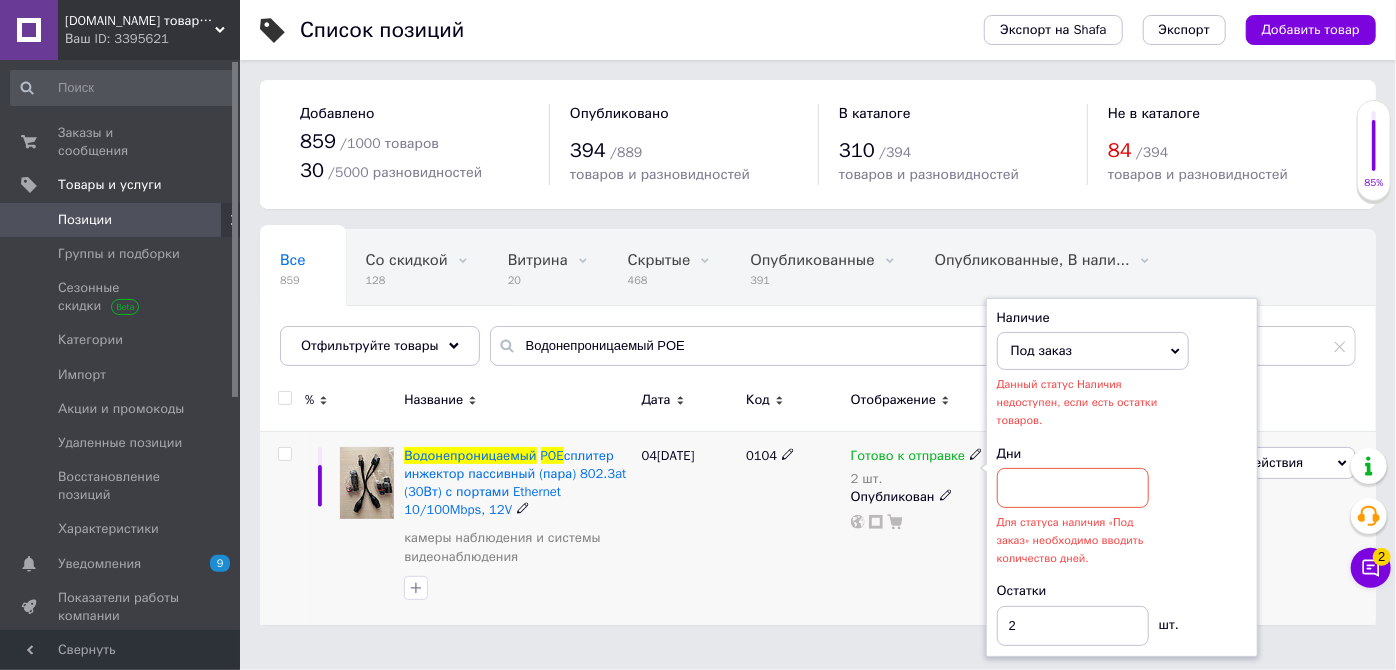 click on "0104" at bounding box center [793, 528] 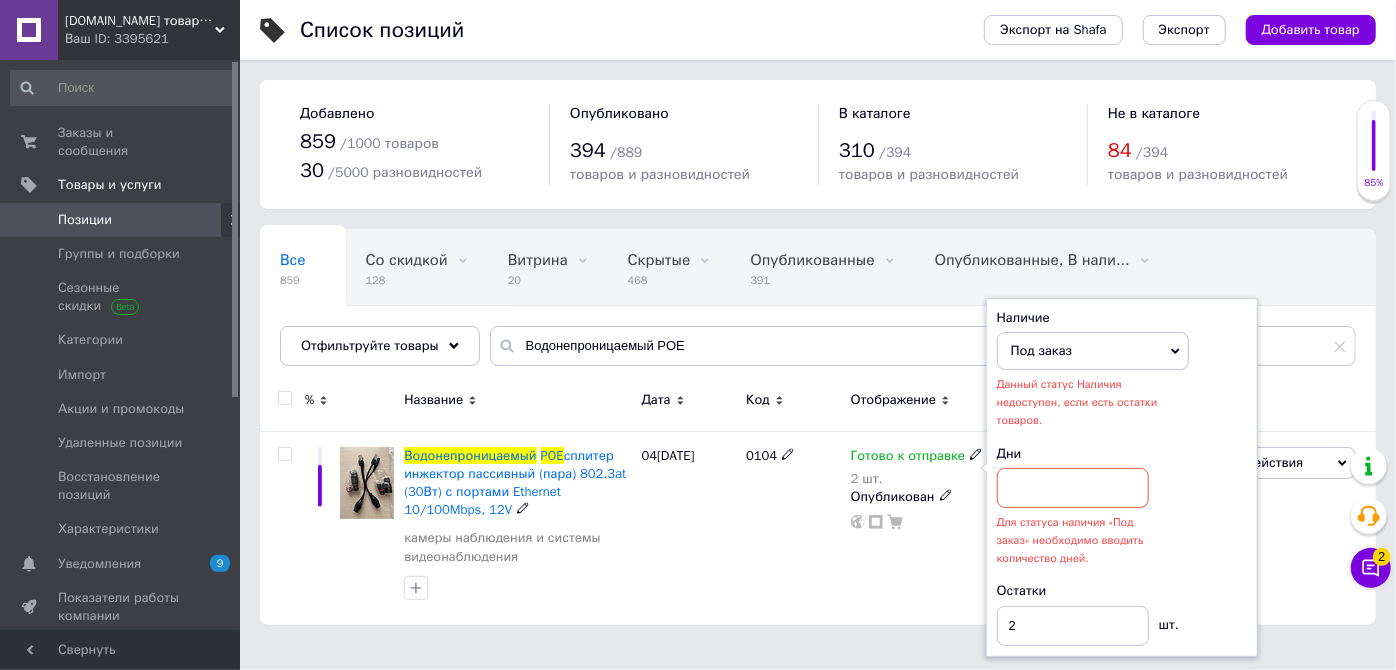 click 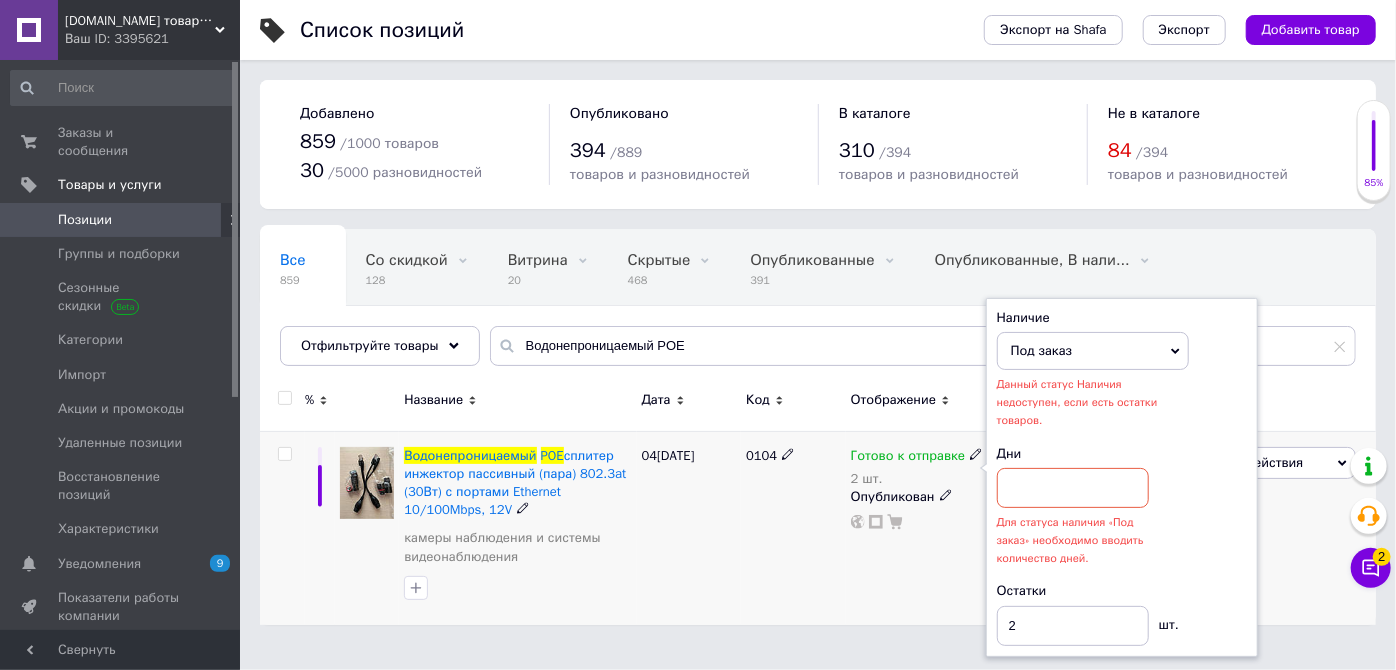 click on "0104" at bounding box center [793, 528] 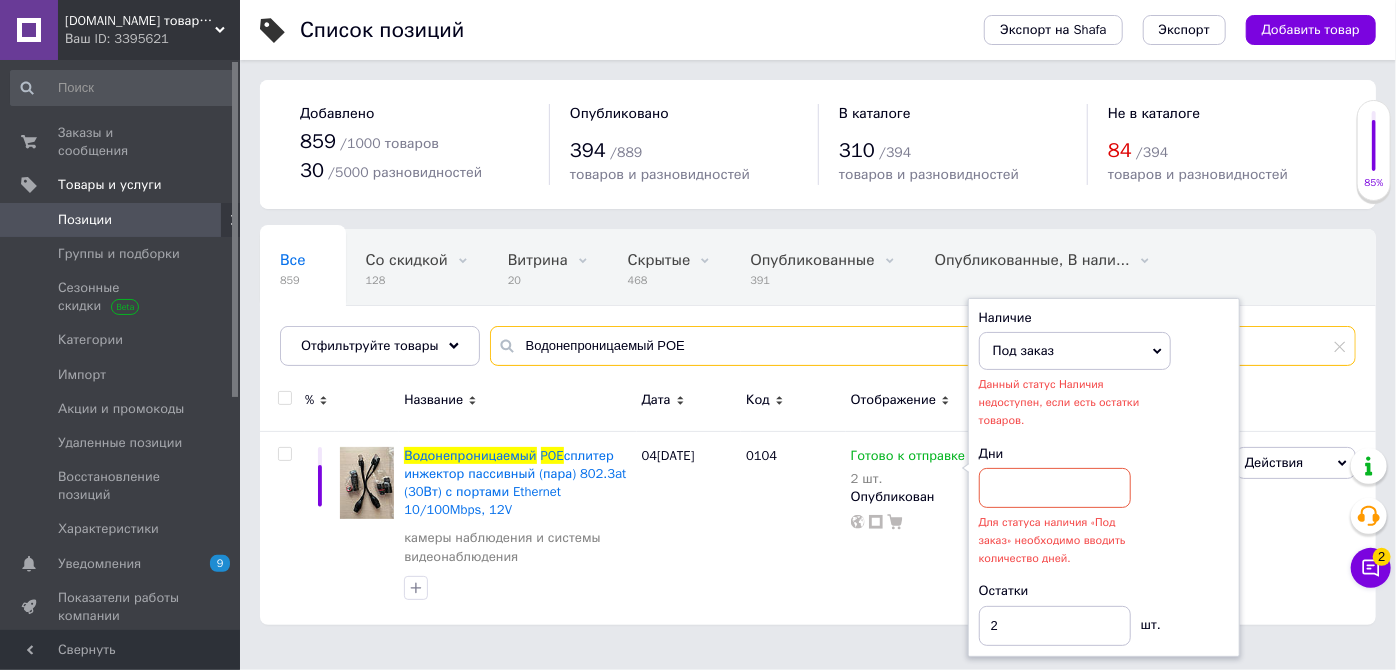 click on "Водонепроницаемый POE" at bounding box center (923, 346) 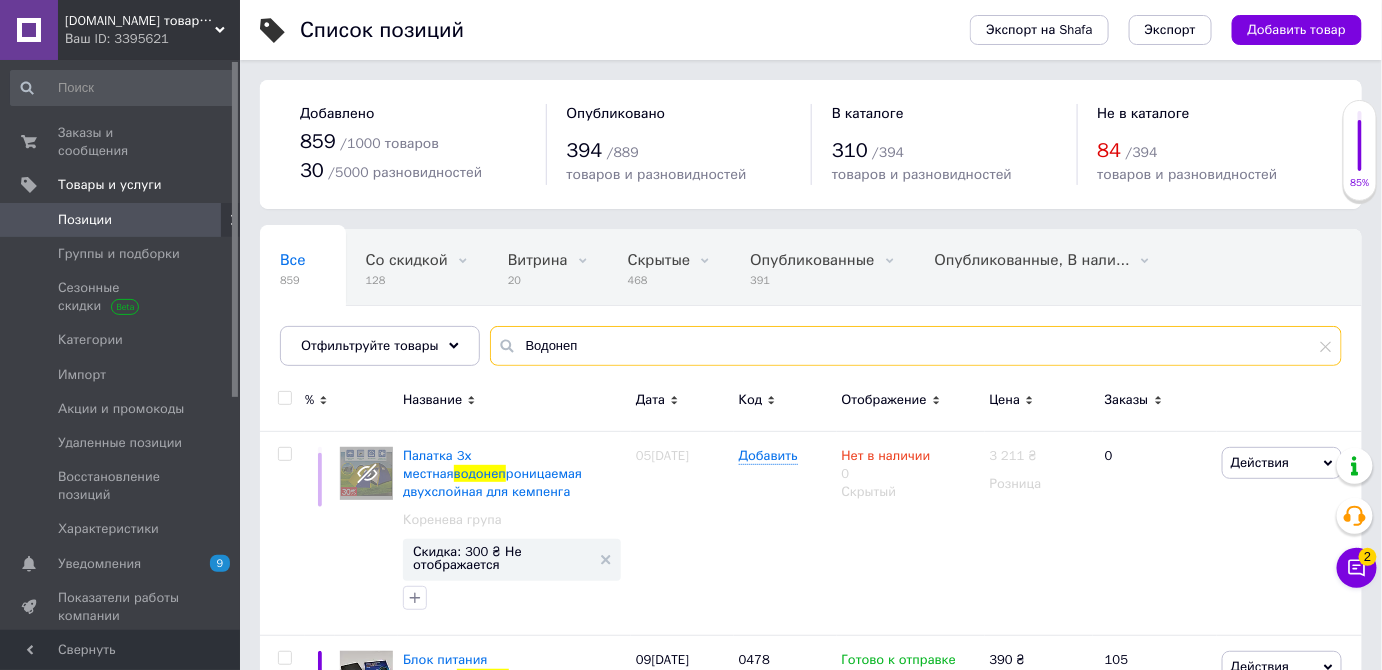 click on "Водонеп" at bounding box center [916, 346] 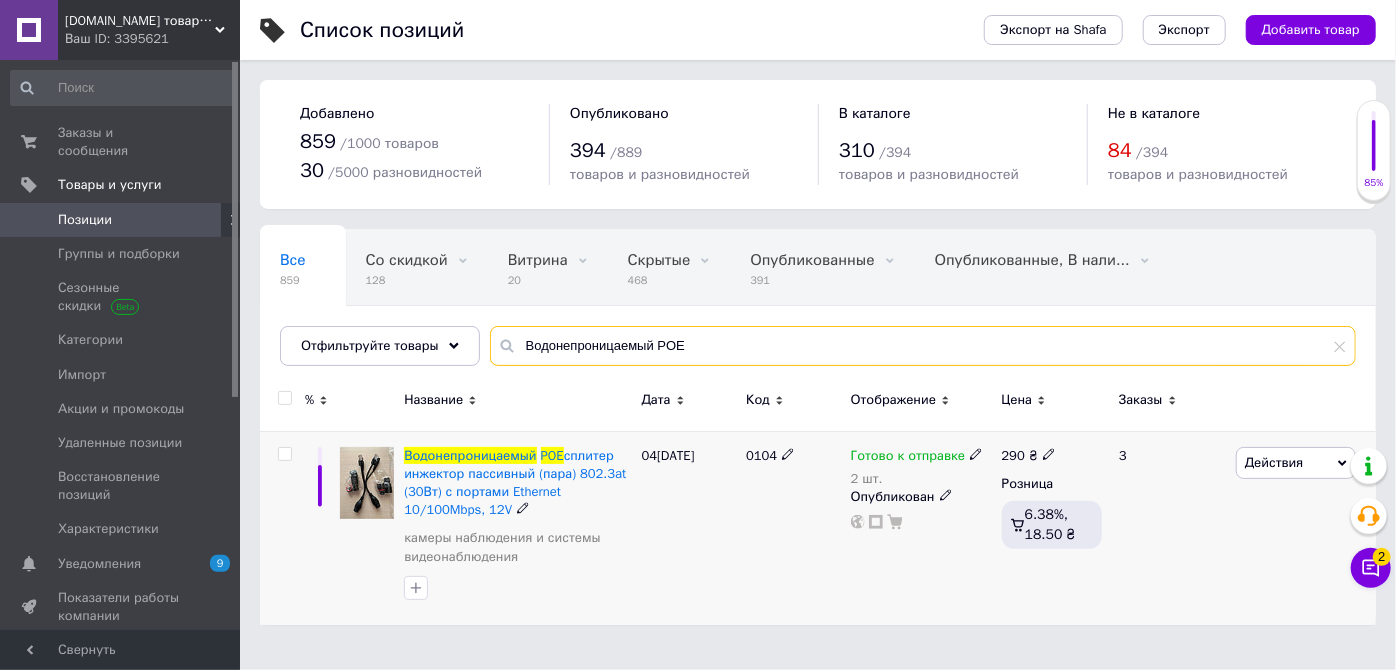 type on "Водонепроницаемый POE" 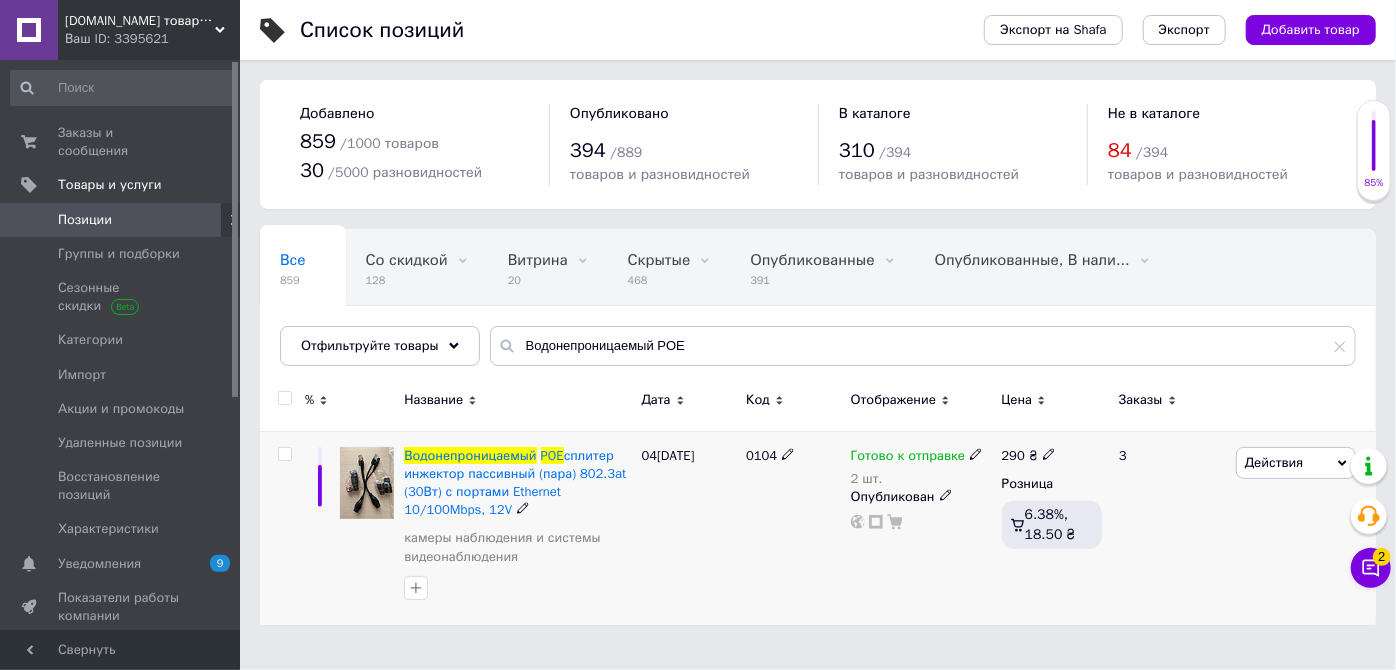 click 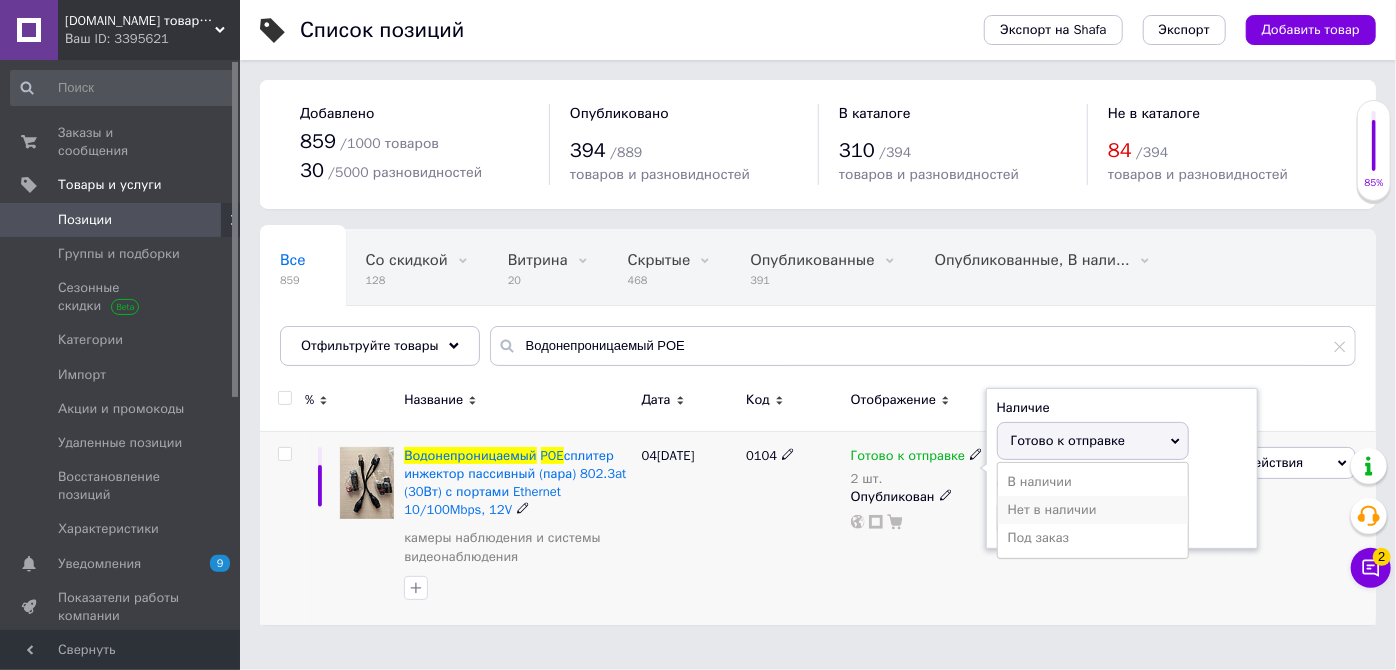 click on "Нет в наличии" at bounding box center (1093, 510) 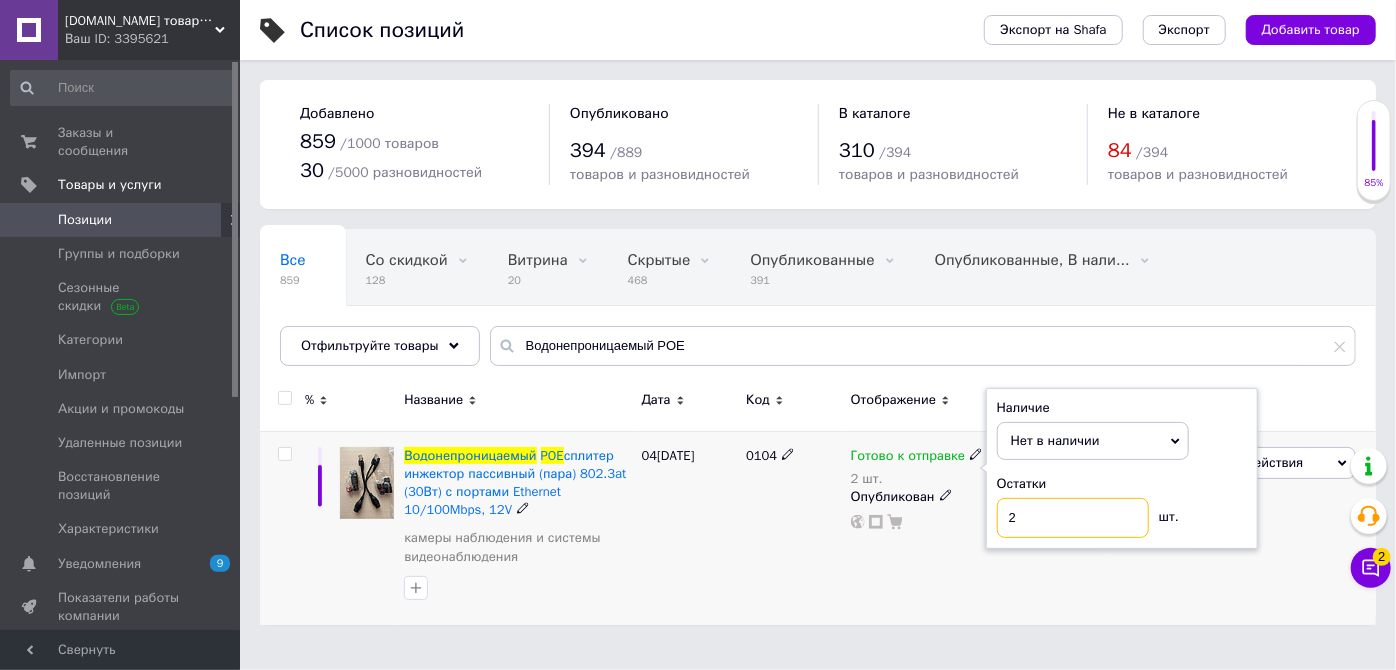 drag, startPoint x: 1014, startPoint y: 518, endPoint x: 995, endPoint y: 516, distance: 19.104973 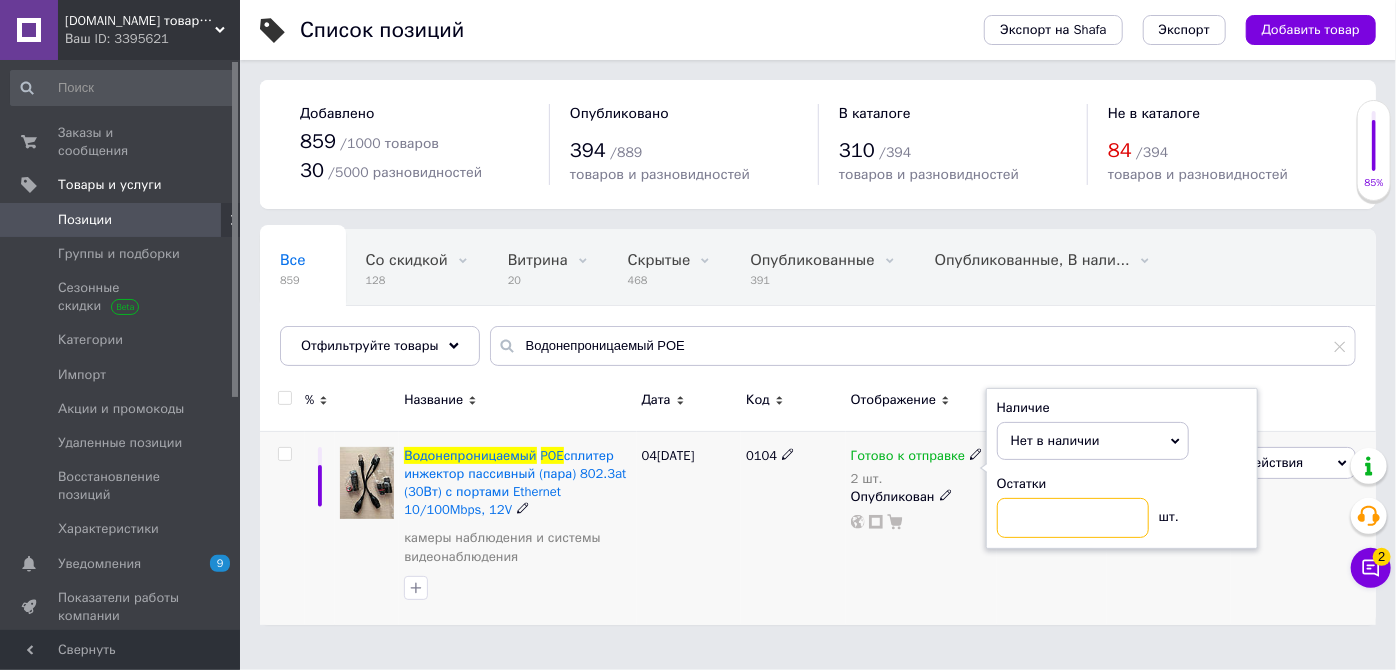 type 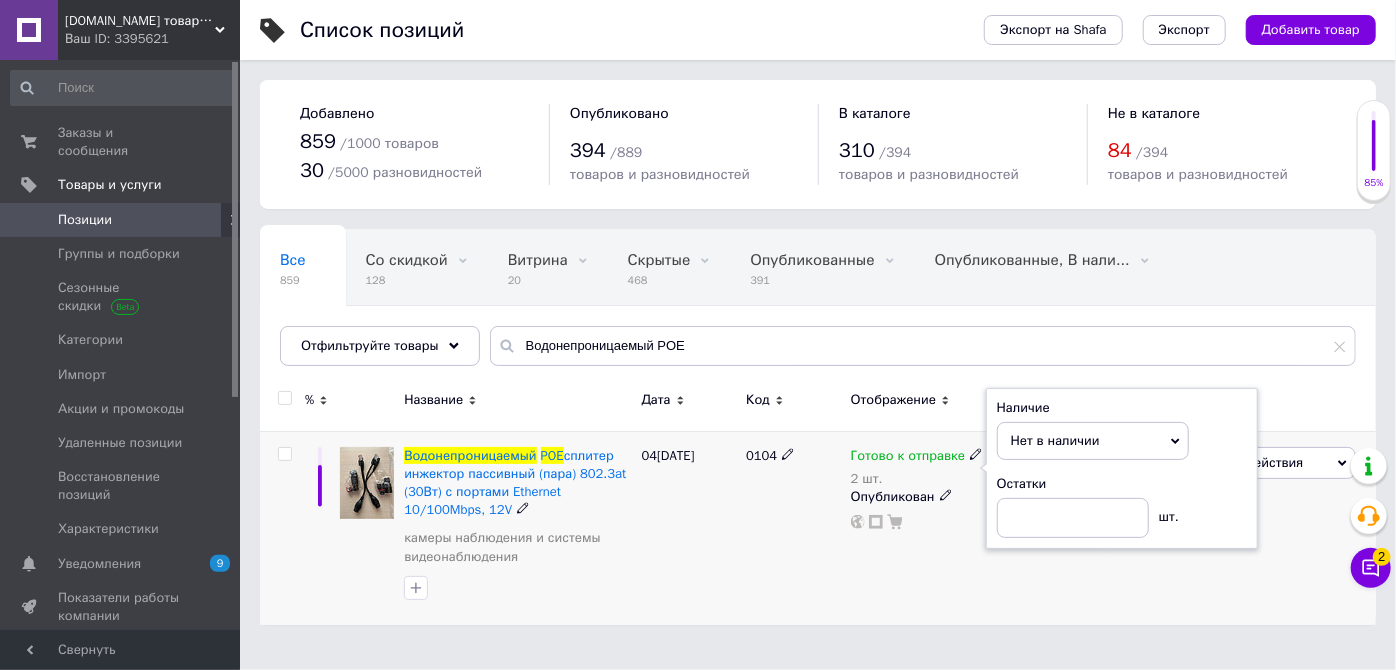 click on "04[DATE]" at bounding box center (689, 528) 